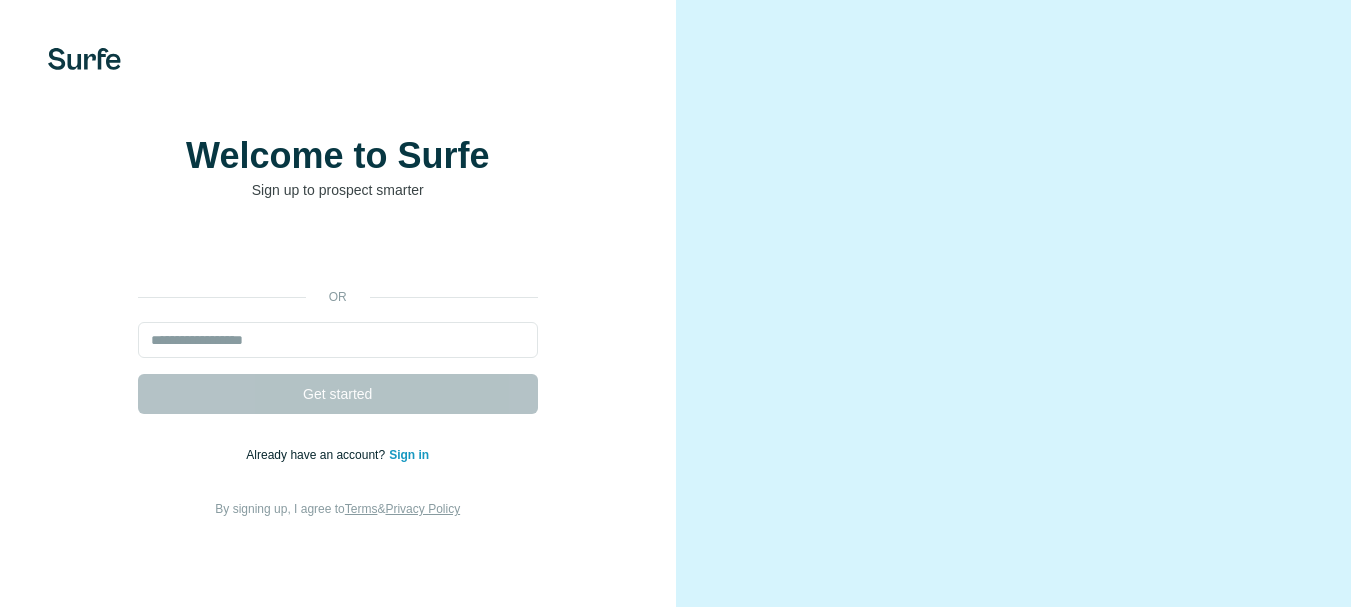 scroll, scrollTop: 0, scrollLeft: 0, axis: both 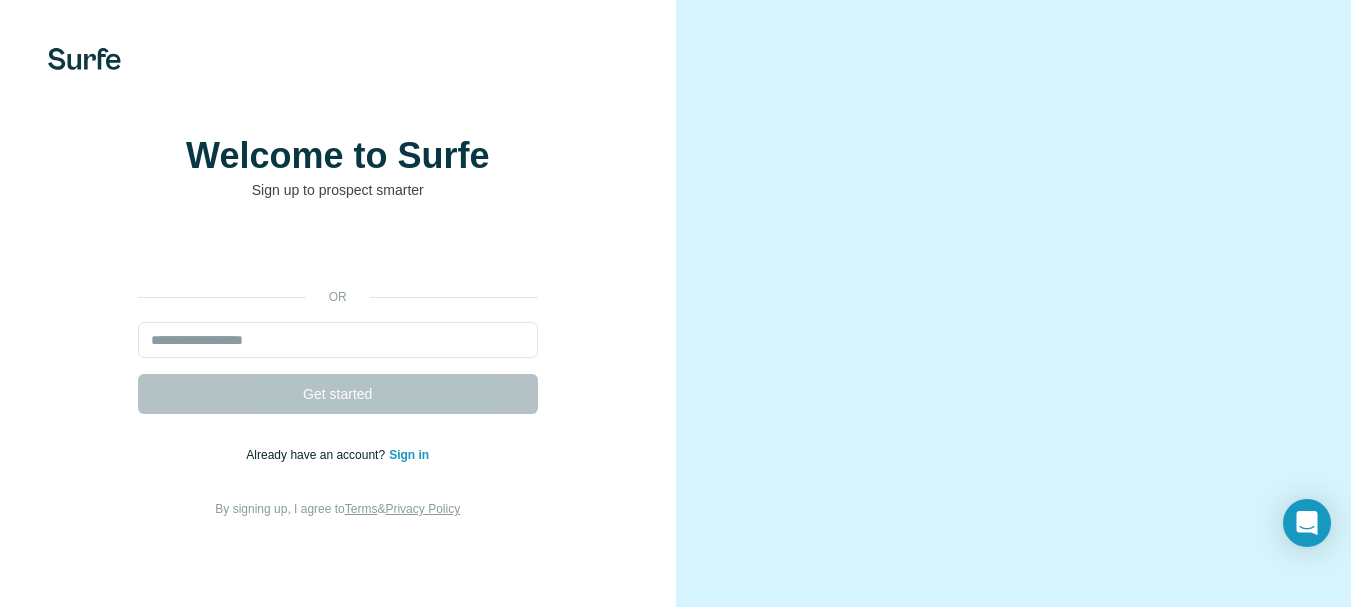 drag, startPoint x: 416, startPoint y: 309, endPoint x: 310, endPoint y: 94, distance: 239.71024 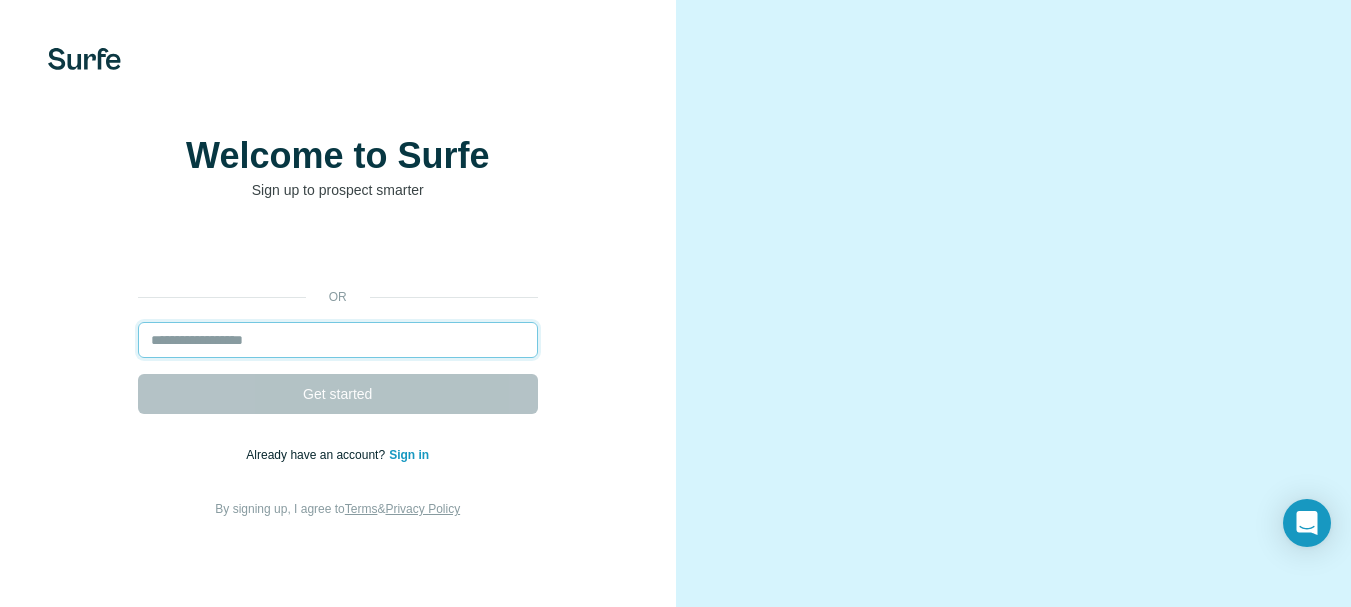click at bounding box center (338, 340) 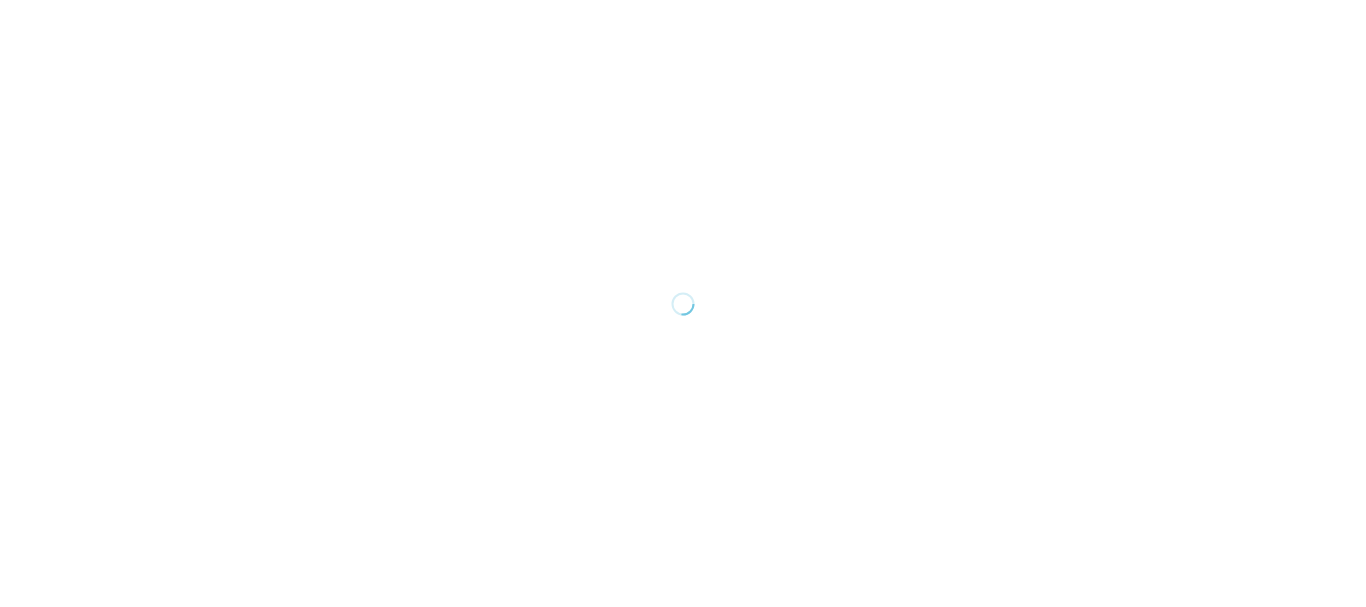 scroll, scrollTop: 0, scrollLeft: 0, axis: both 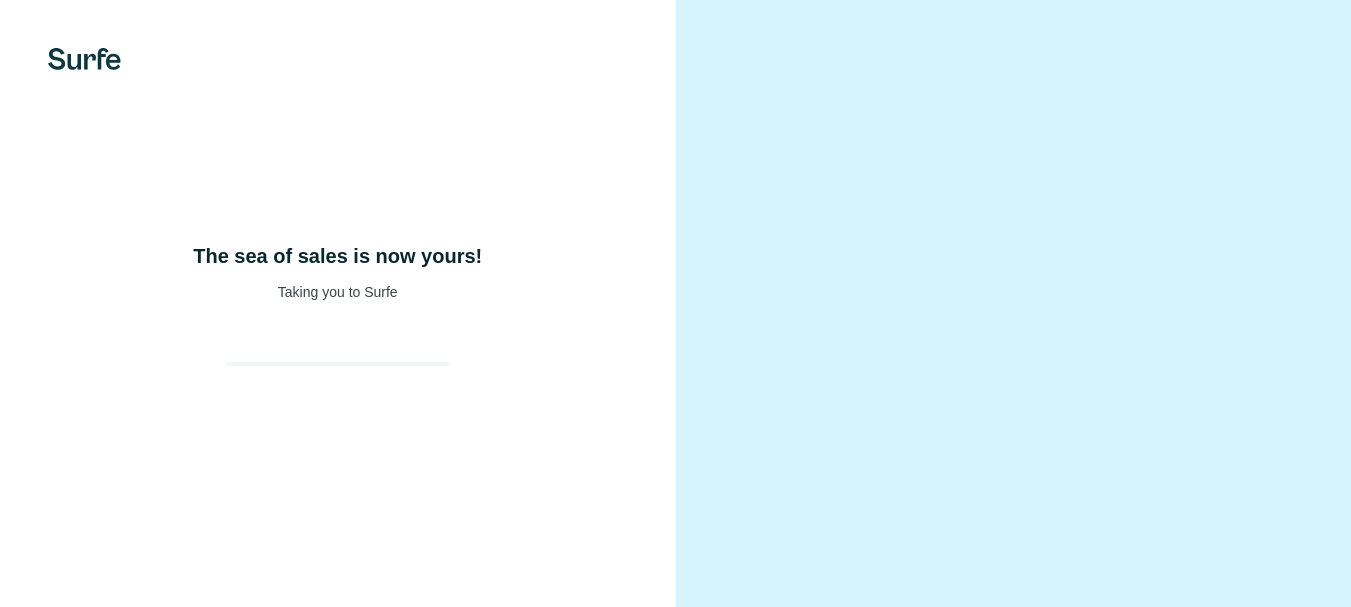 click on "The sea of sales is now yours! Taking you to Surfe" at bounding box center (338, 303) 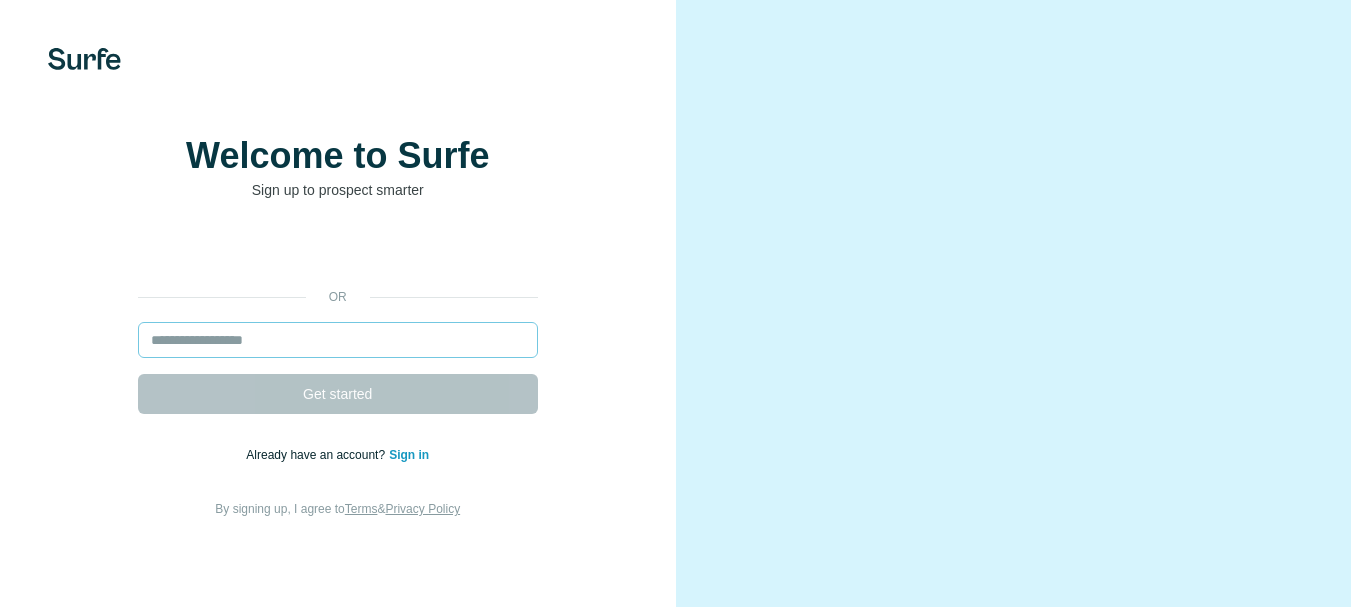 scroll, scrollTop: 0, scrollLeft: 0, axis: both 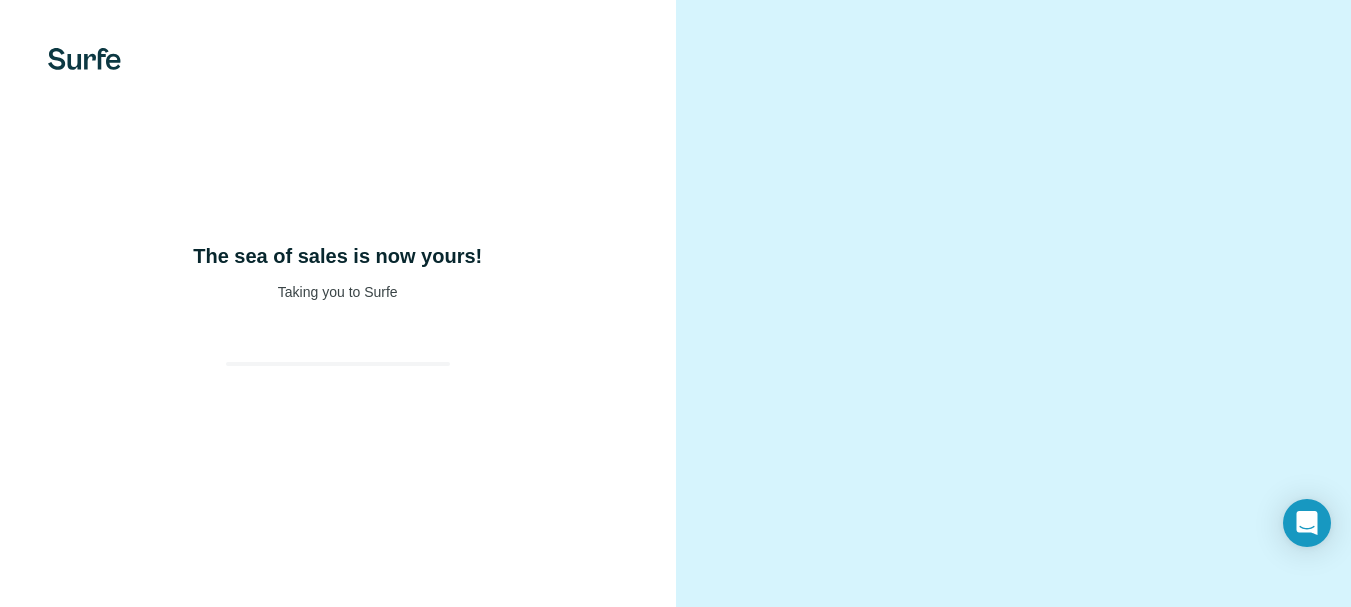 click on "The sea of sales is now yours! Taking you to Surfe" at bounding box center (338, 303) 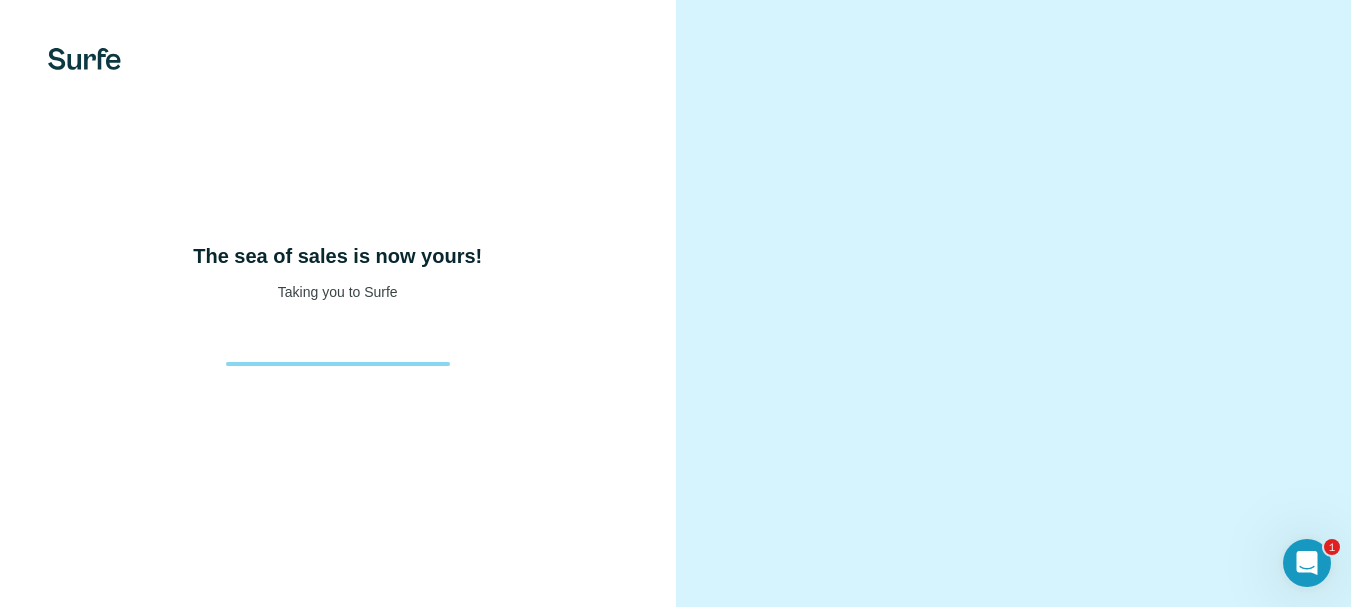 scroll, scrollTop: 0, scrollLeft: 0, axis: both 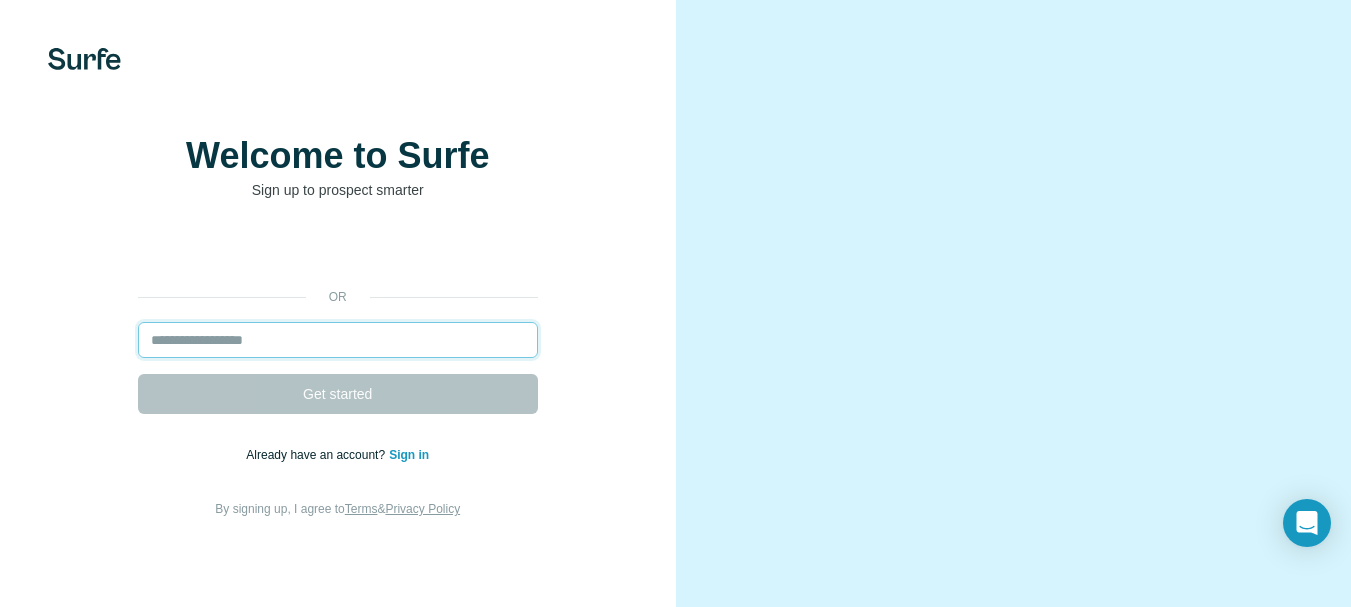 click at bounding box center (338, 340) 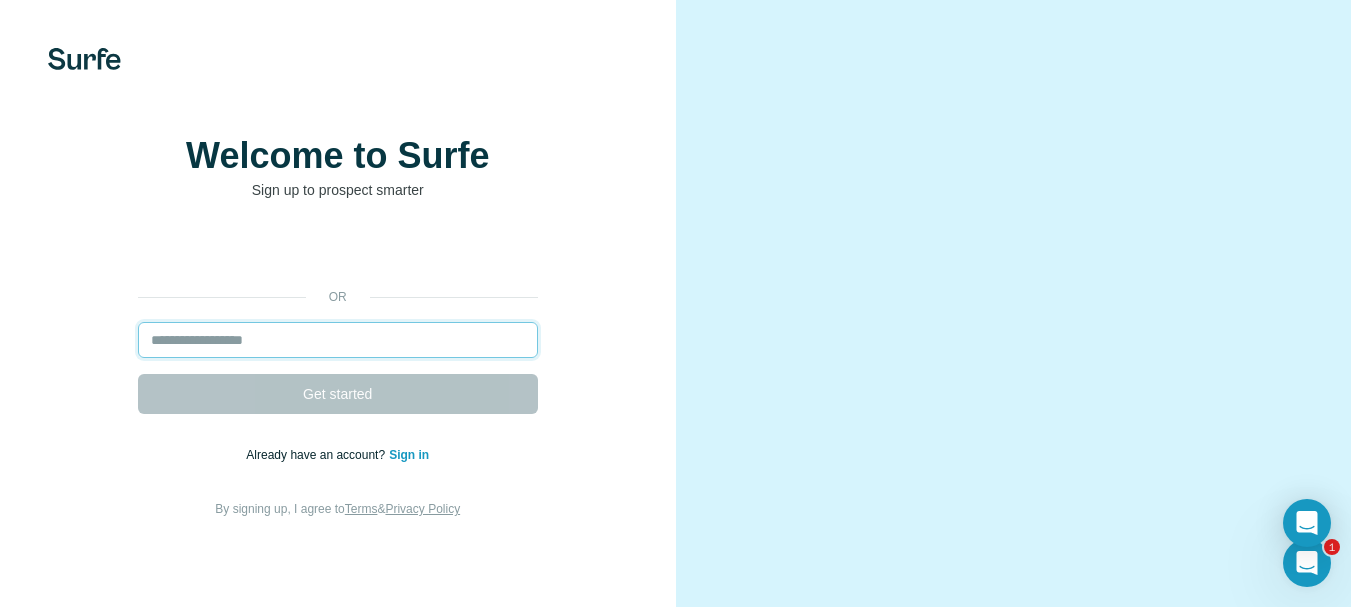 scroll, scrollTop: 0, scrollLeft: 0, axis: both 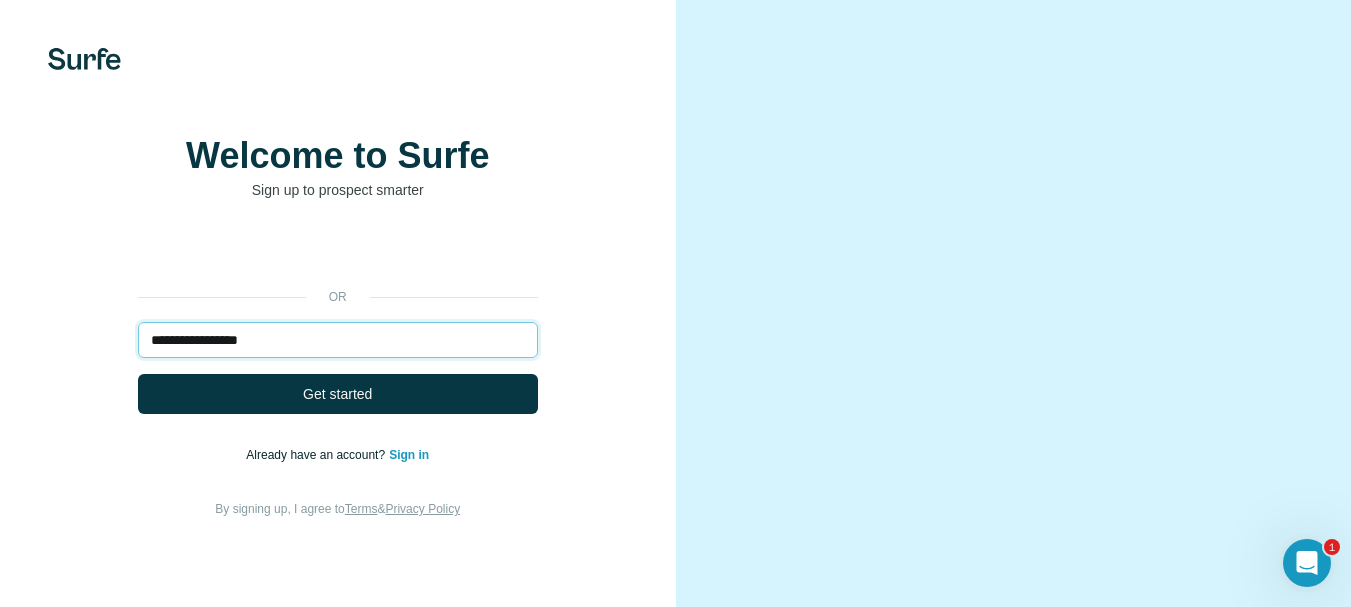 type on "**********" 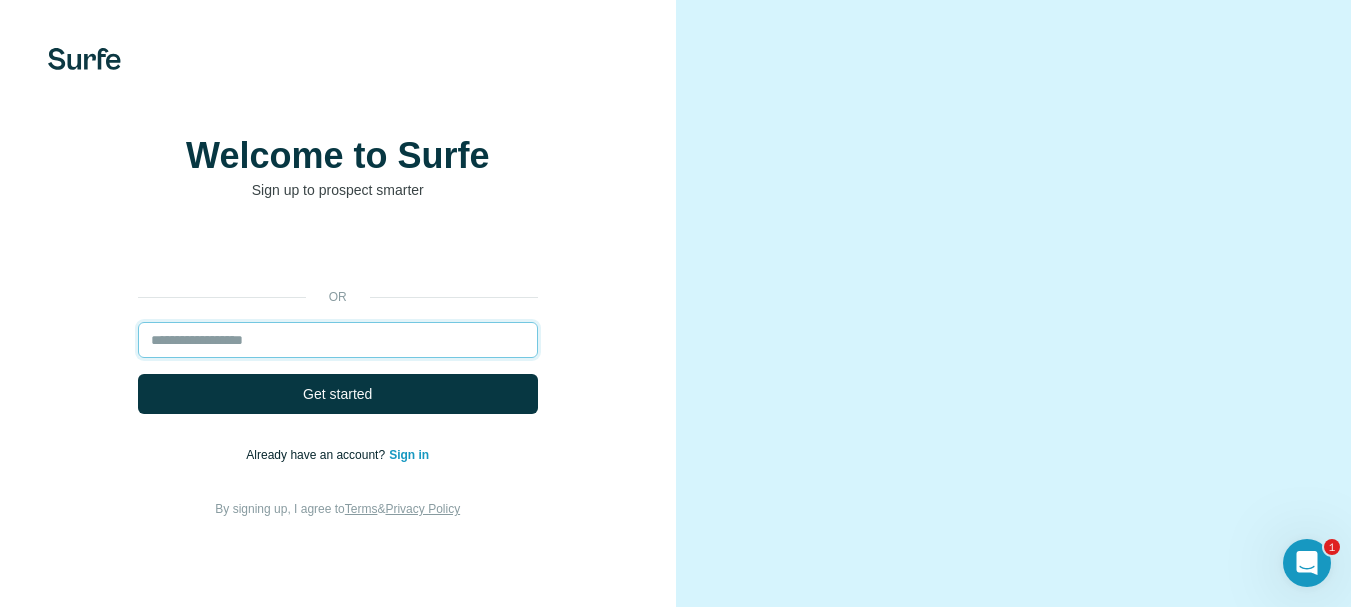 drag, startPoint x: 424, startPoint y: 386, endPoint x: 101, endPoint y: 380, distance: 323.05573 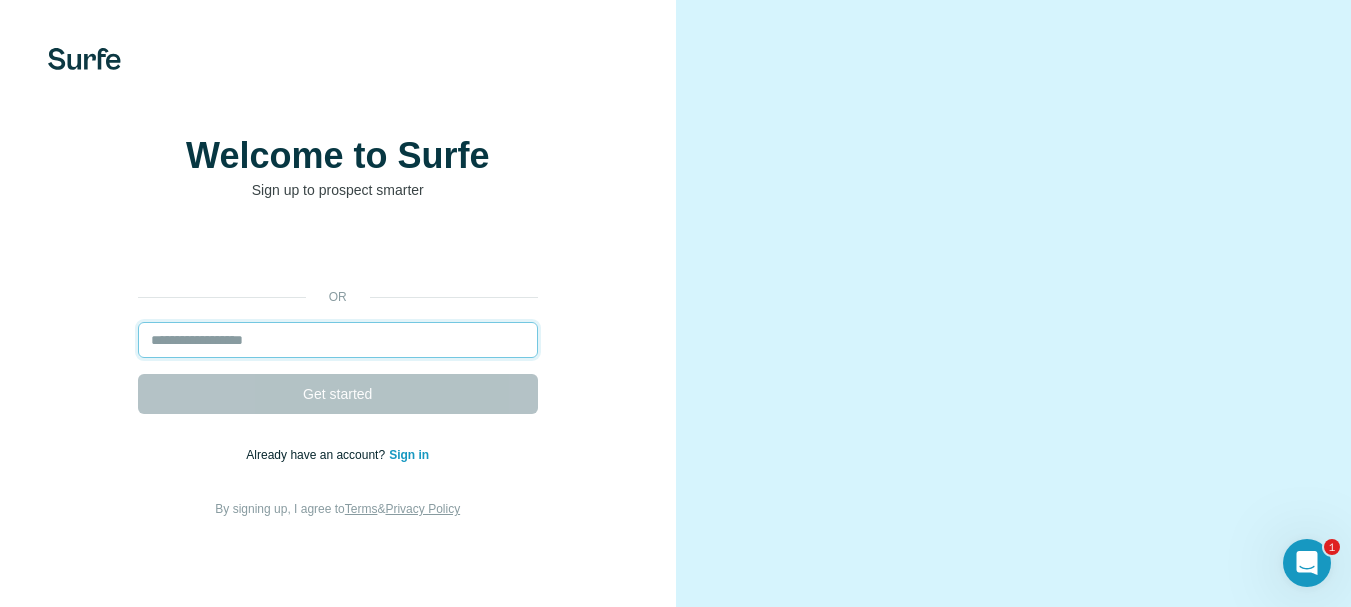 paste on "**********" 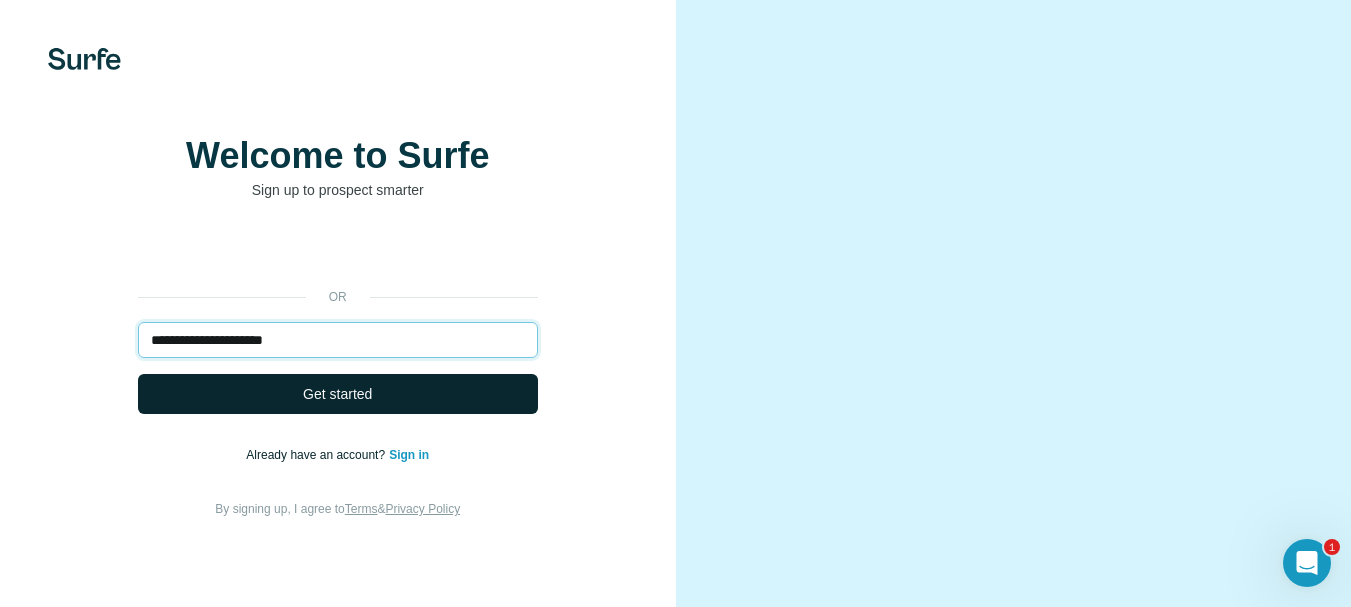 type on "**********" 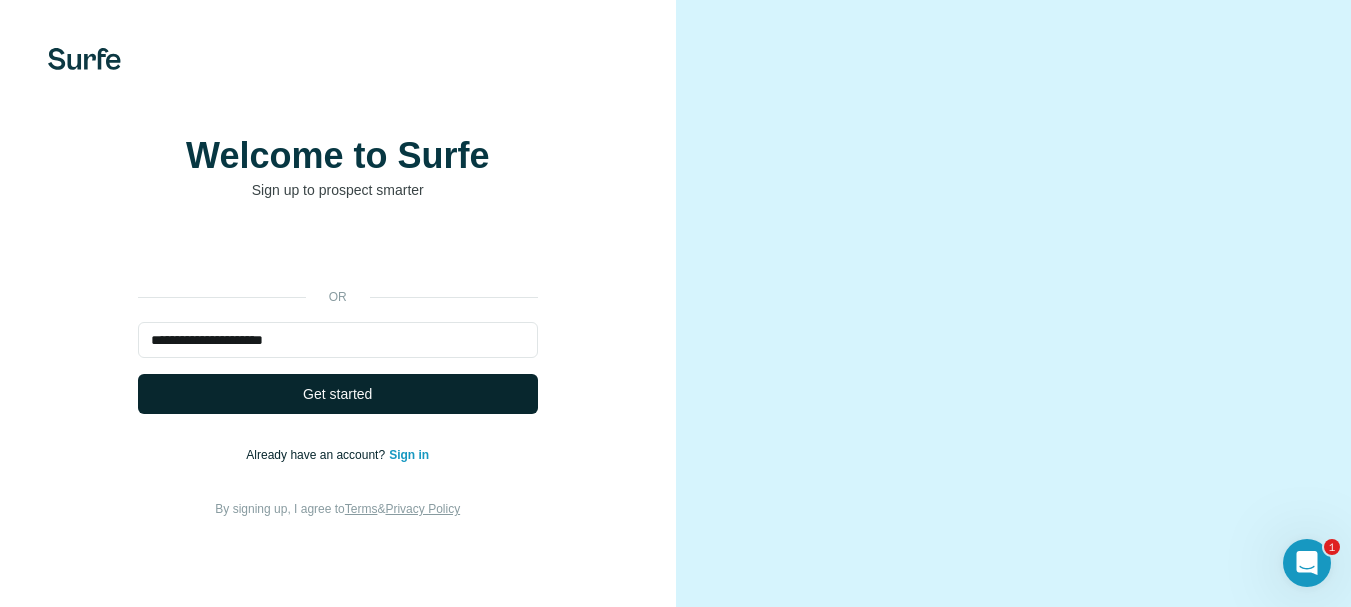 click on "Get started" at bounding box center (337, 394) 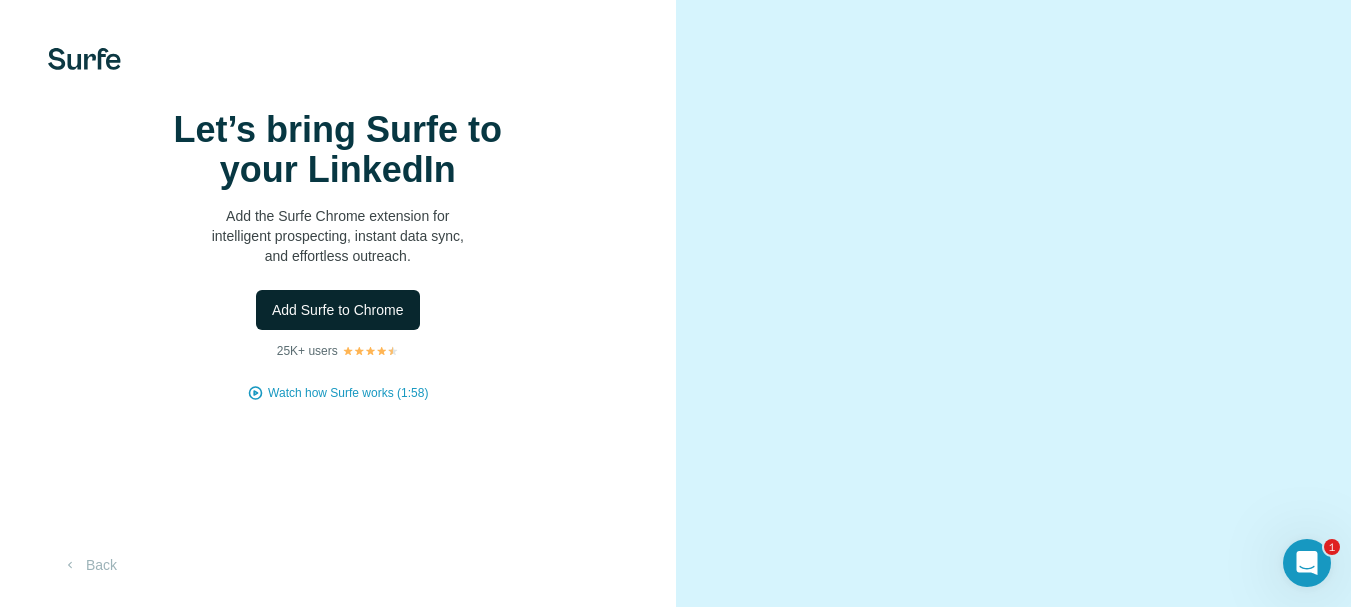click on "Add Surfe to Chrome" at bounding box center (338, 310) 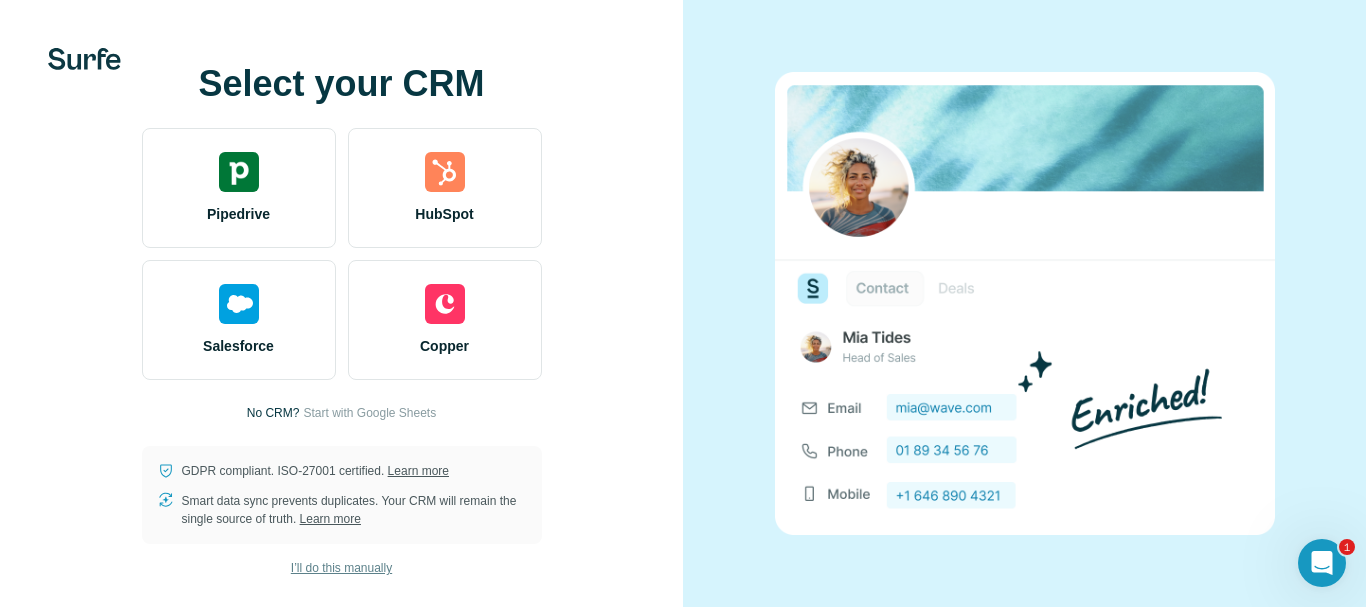 click on "I’ll do this manually" at bounding box center [341, 568] 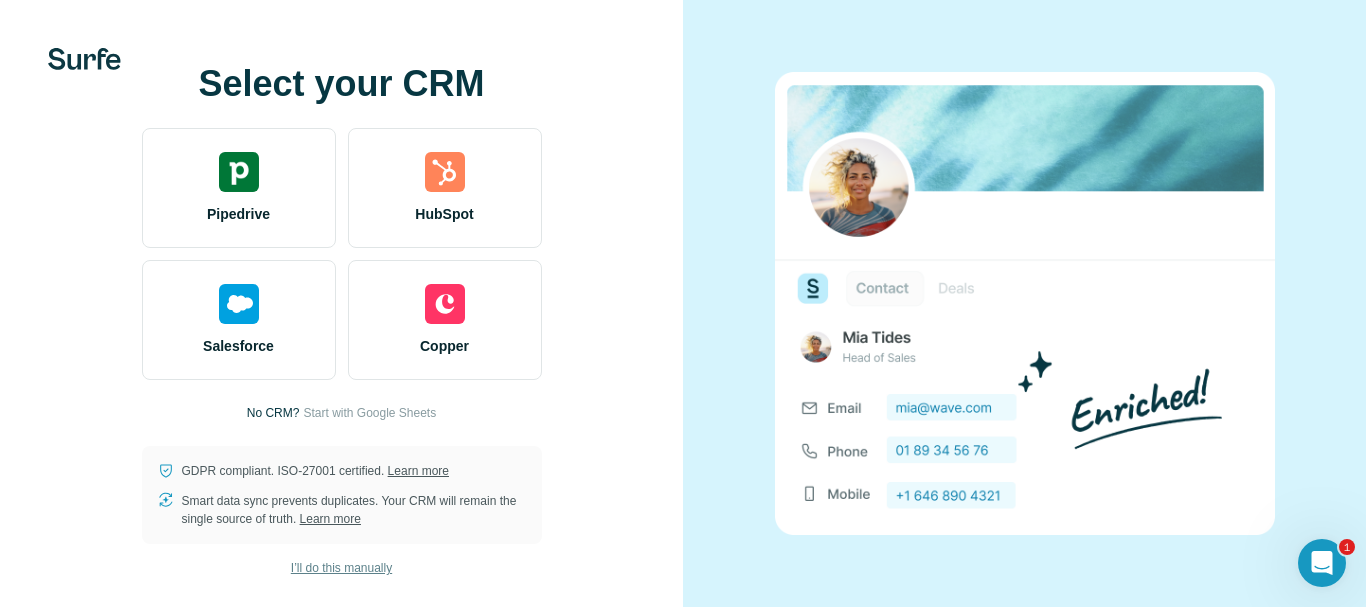 click on "I’ll do this manually" at bounding box center (341, 568) 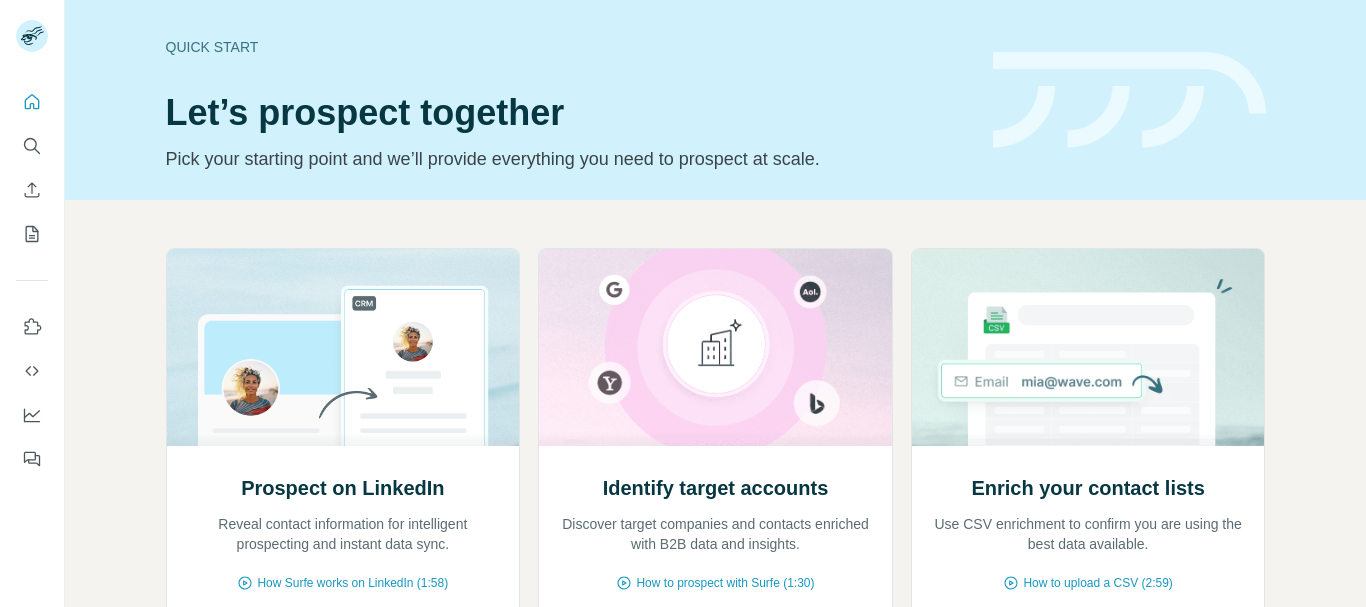 scroll, scrollTop: 0, scrollLeft: 0, axis: both 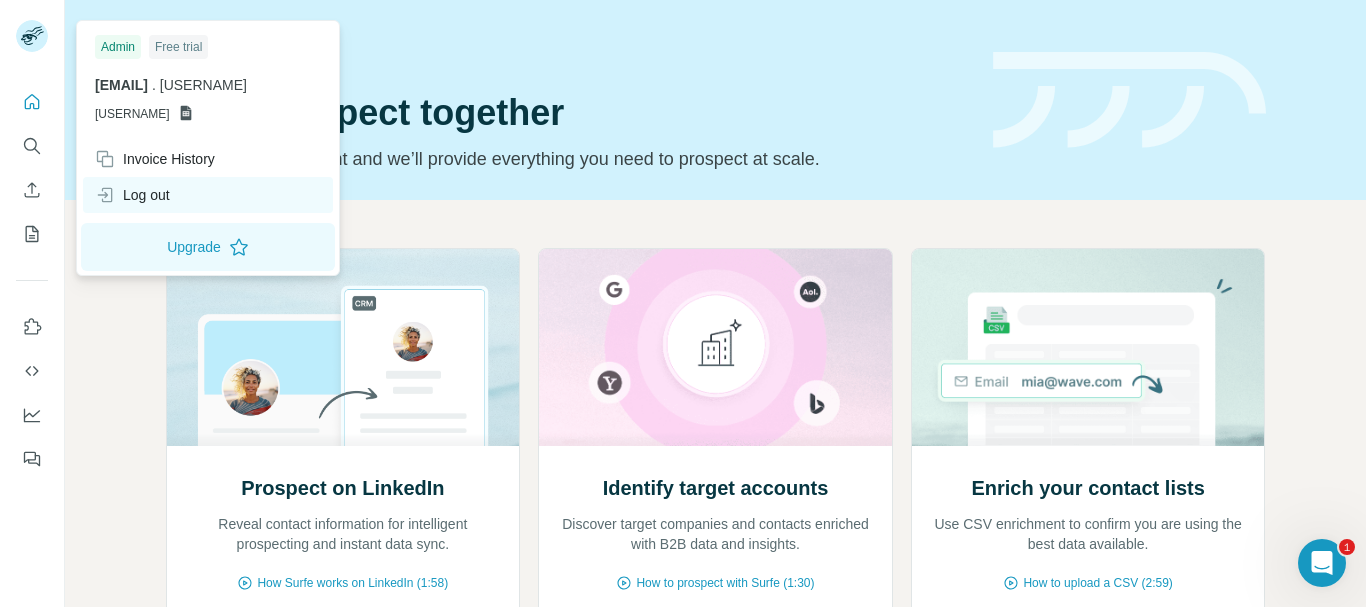 click on "Log out" at bounding box center (208, 195) 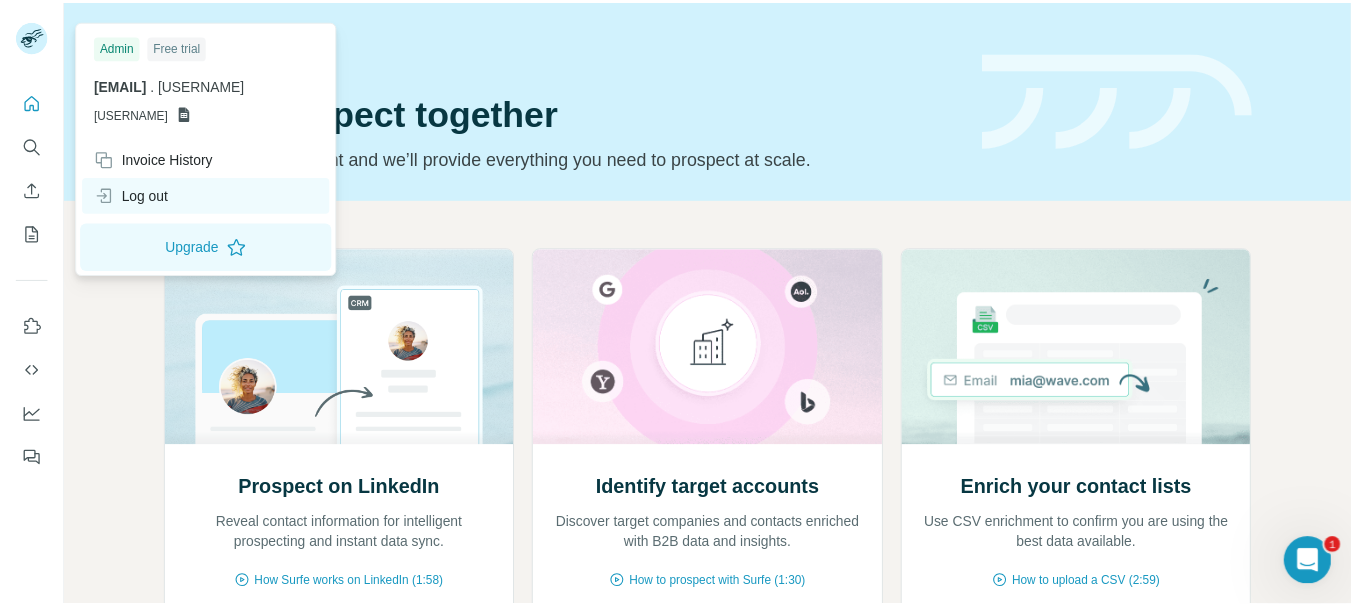 scroll, scrollTop: 0, scrollLeft: 0, axis: both 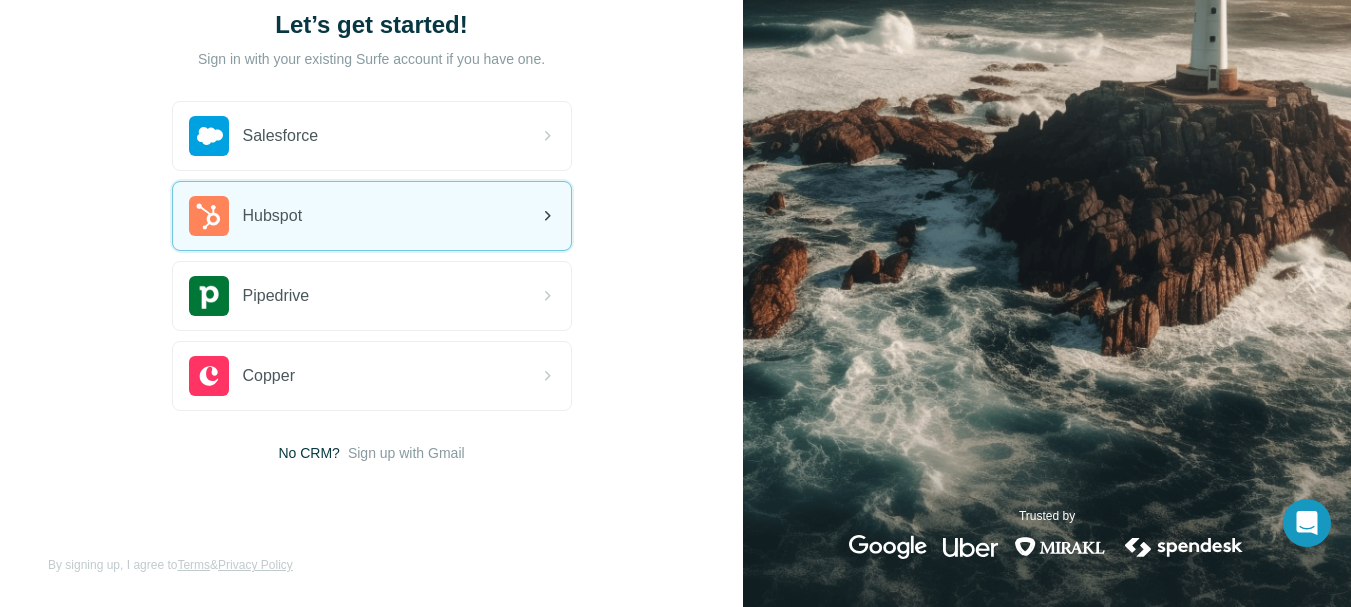 click on "Hubspot" at bounding box center (372, 216) 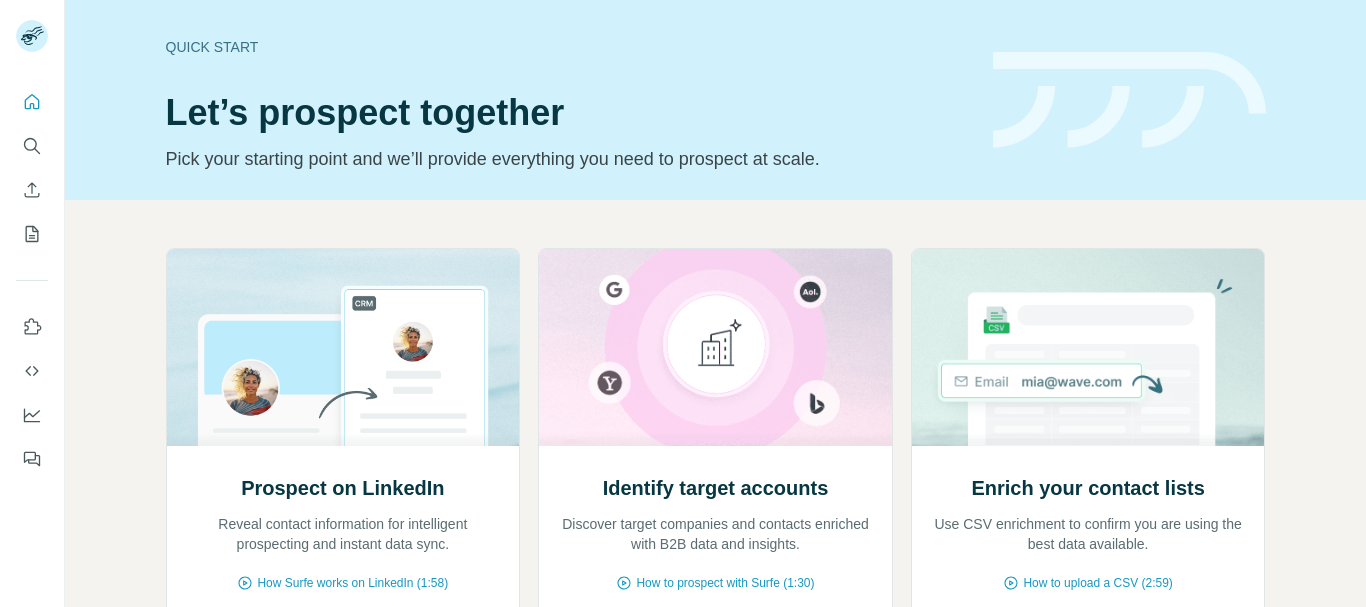scroll, scrollTop: 0, scrollLeft: 0, axis: both 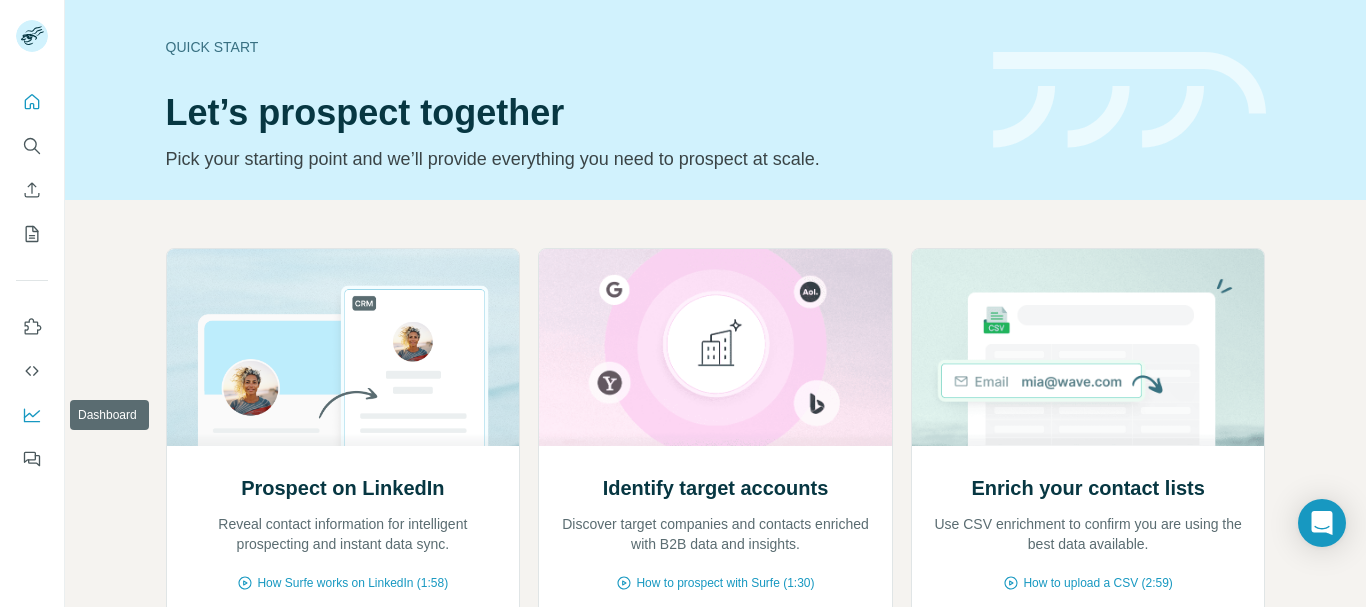 click 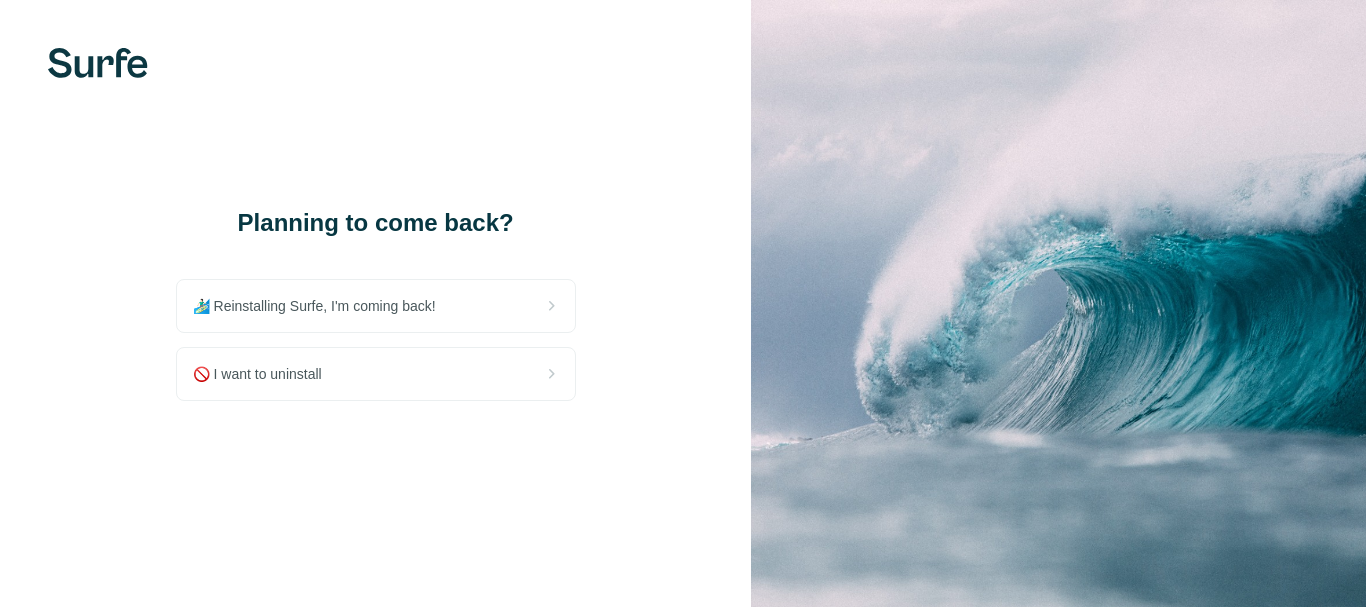 scroll, scrollTop: 0, scrollLeft: 0, axis: both 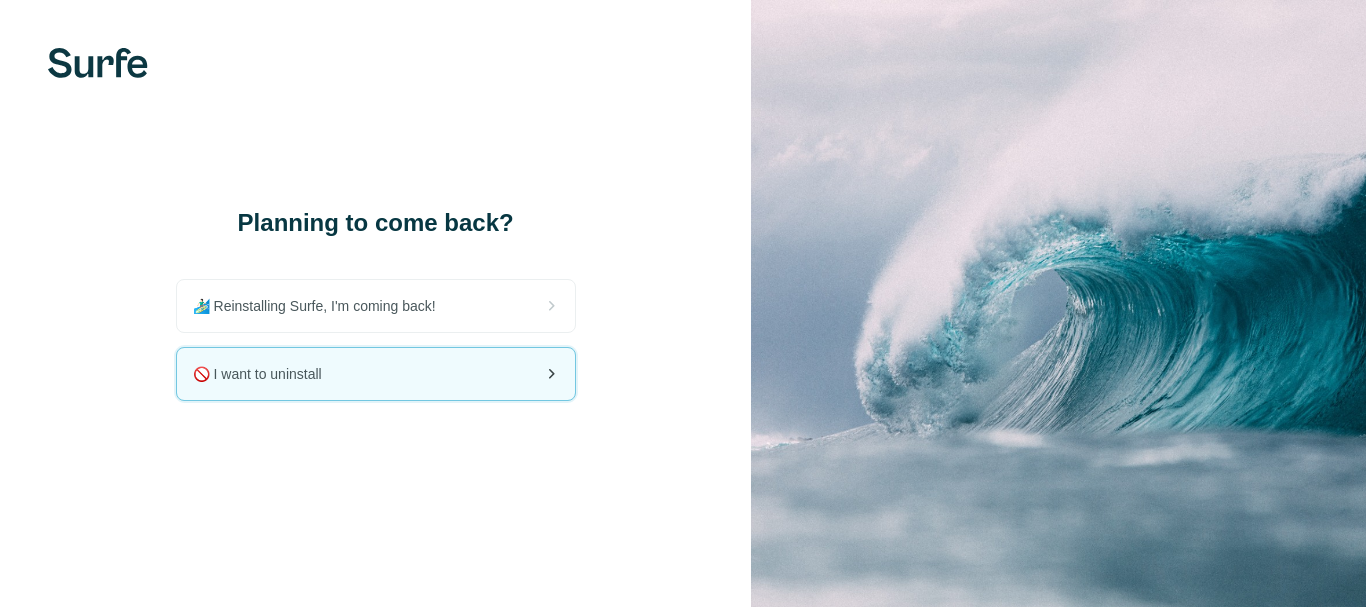 click on "🚫  I want to uninstall" at bounding box center (376, 374) 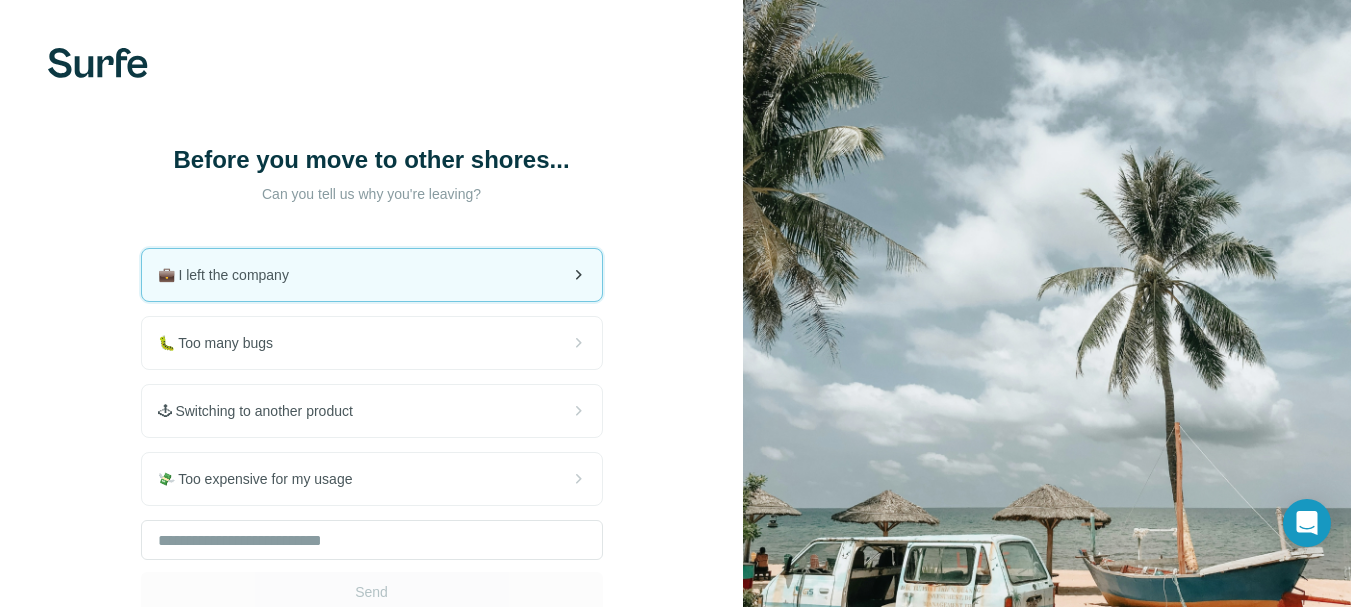 click on "💼  I left the company" at bounding box center (372, 275) 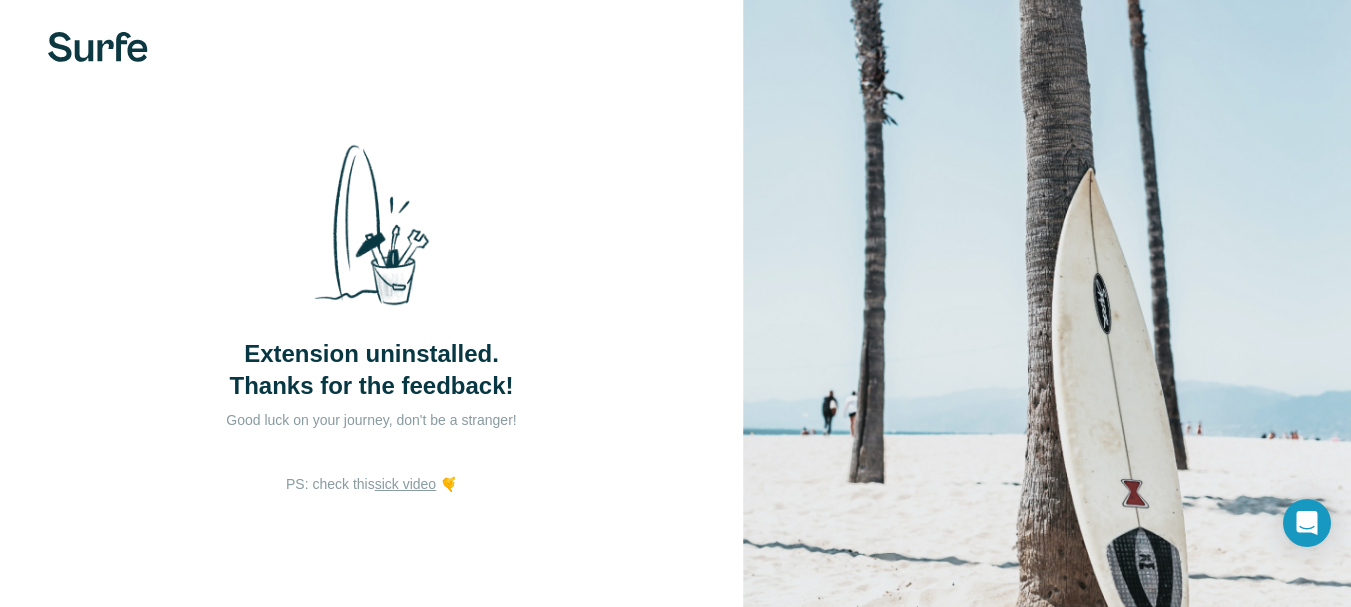 scroll, scrollTop: 0, scrollLeft: 0, axis: both 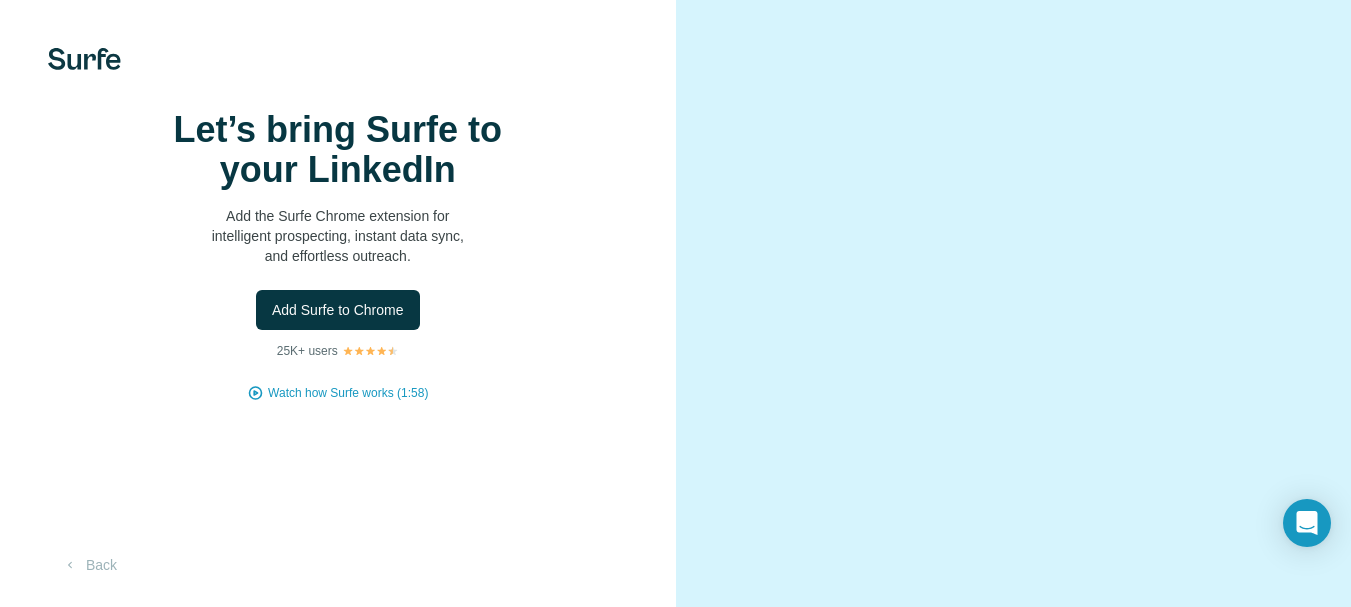 click on "Add Surfe to Chrome" at bounding box center [338, 310] 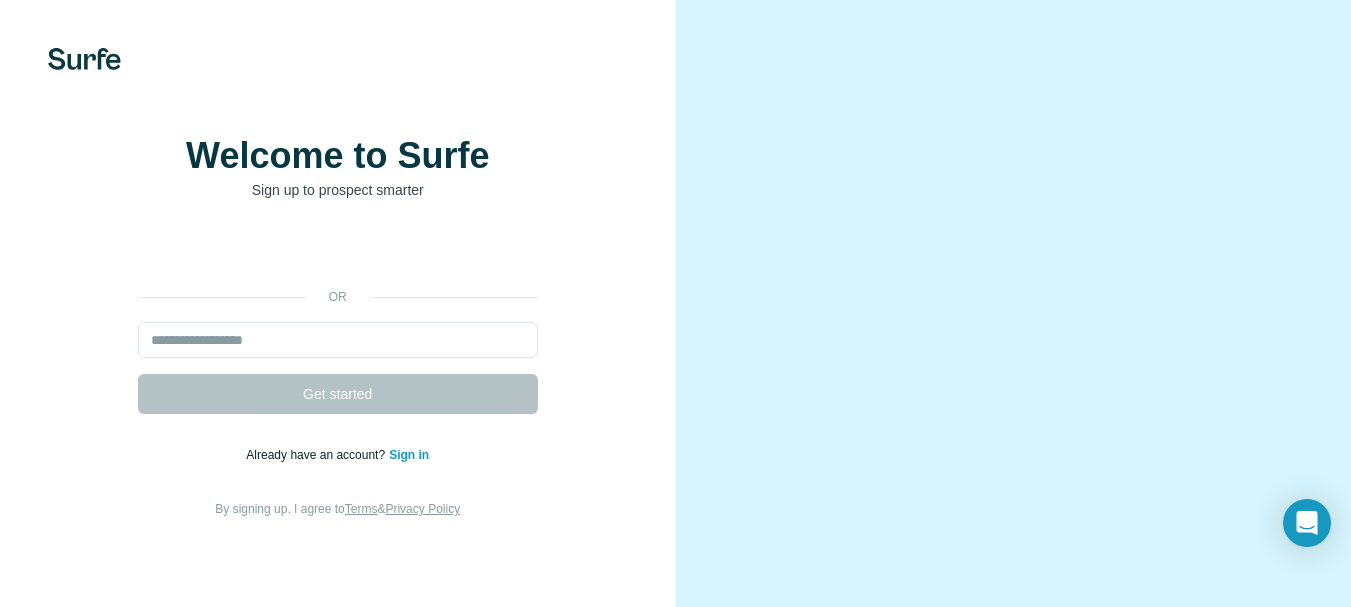 click on "or Get started Already have an account? Sign in By signing up, I agree to  Terms  &  Privacy Policy" at bounding box center [338, 376] 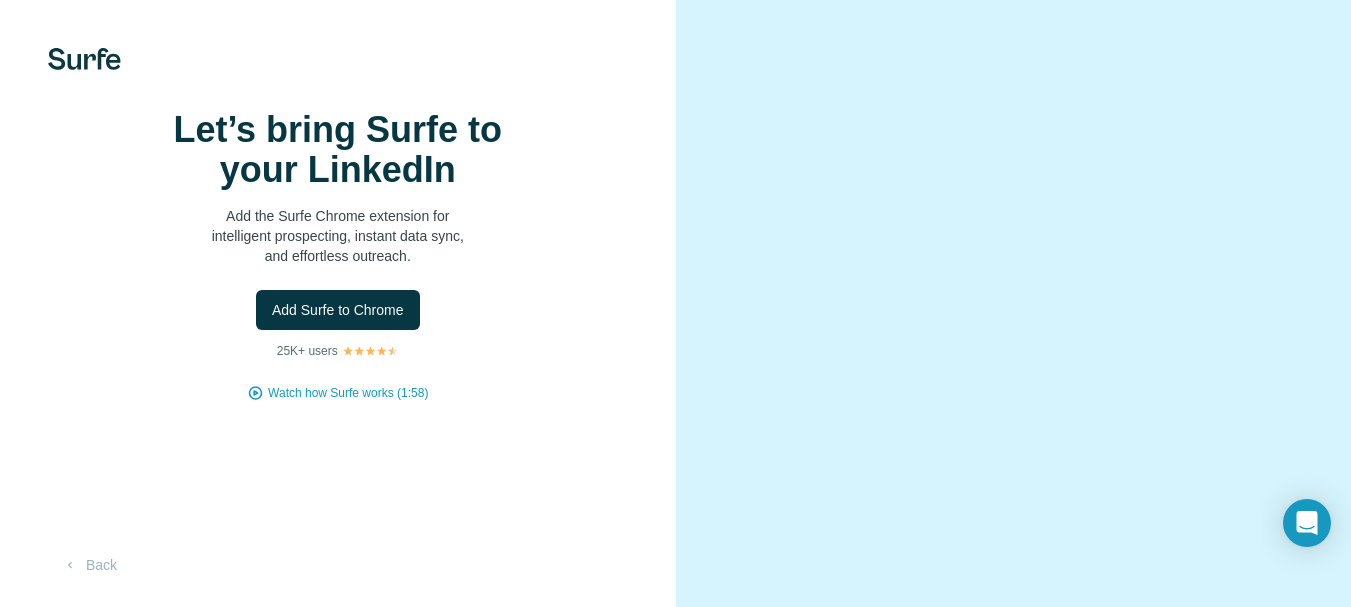 click on "Add Surfe to Chrome" at bounding box center [338, 310] 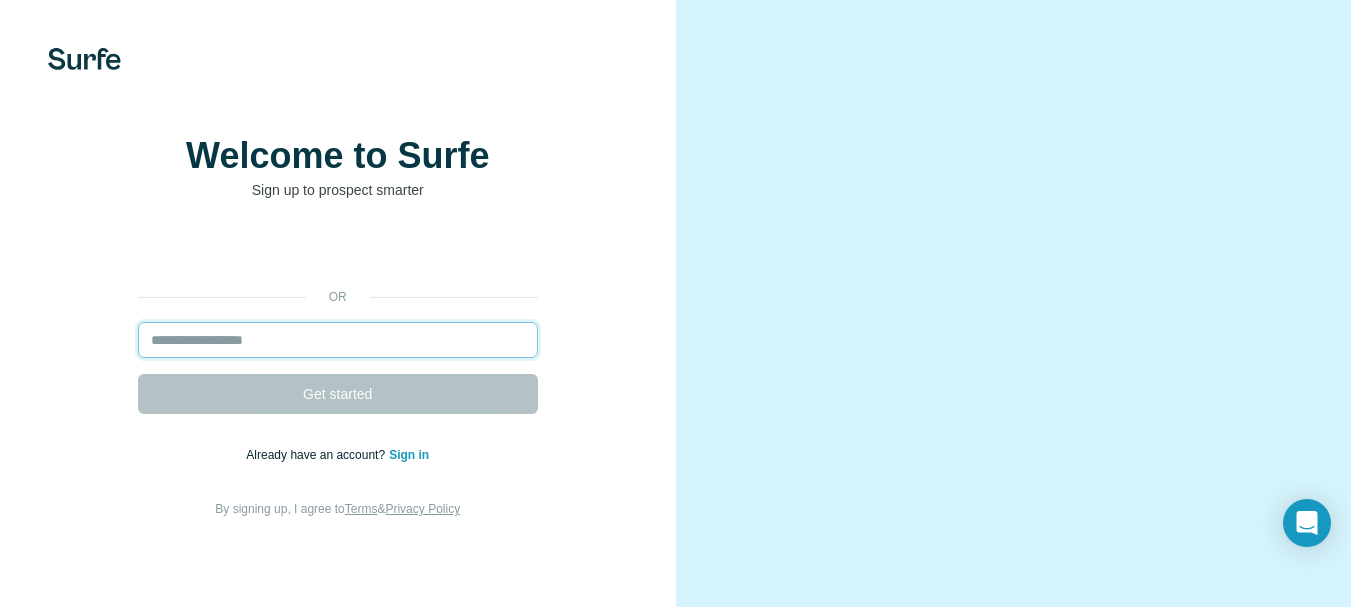 click at bounding box center (338, 340) 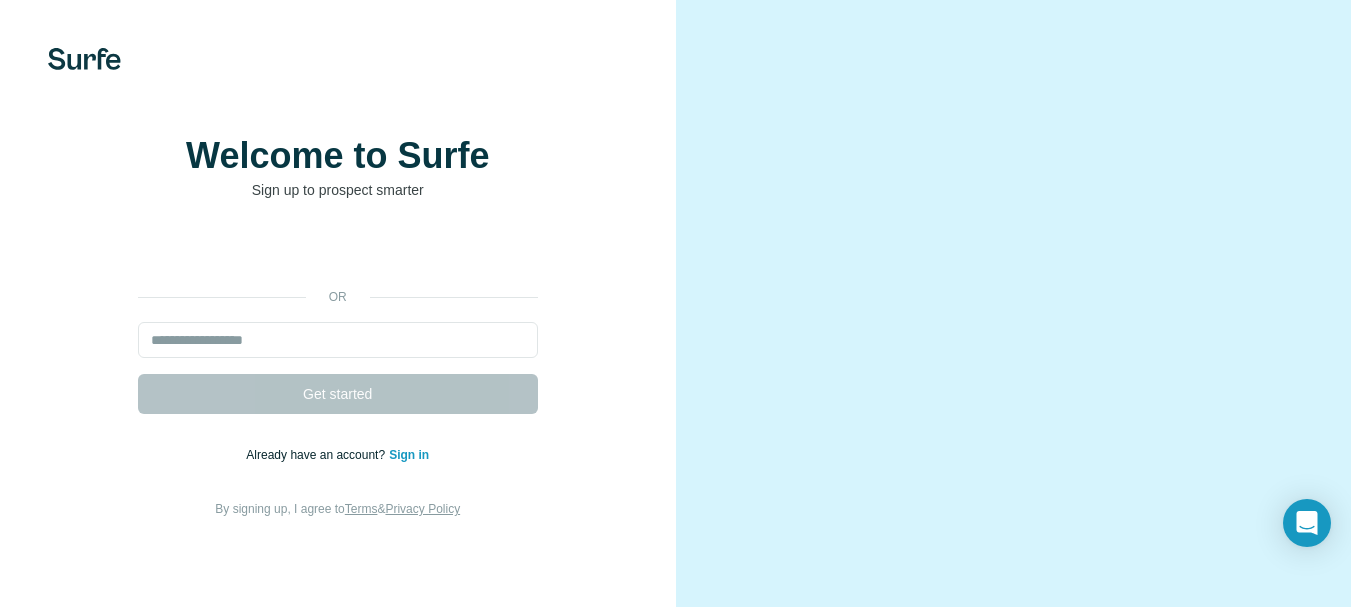 click on "Get started" at bounding box center [338, 368] 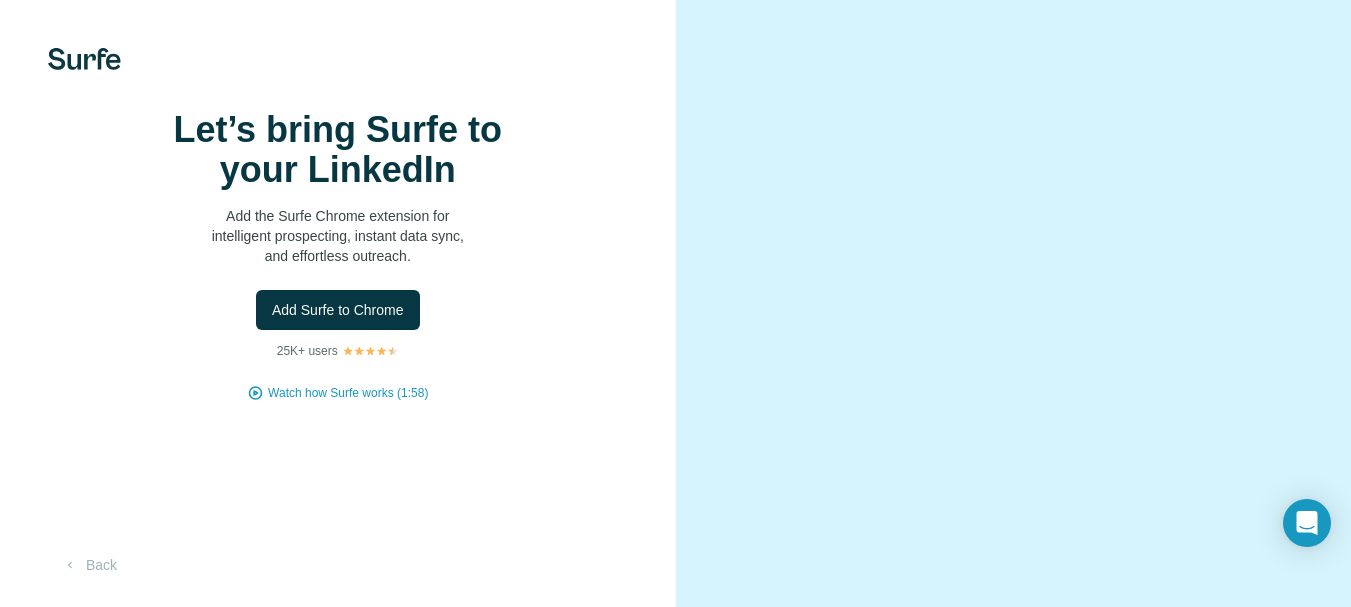 click on "Let’s bring Surfe to
your LinkedIn Add the Surfe Chrome extension for
intelligent prospecting, instant data sync,
and effortless outreach. Add Surfe to Chrome 25K+ users Watch how Surfe works (1:58)" at bounding box center [338, 256] 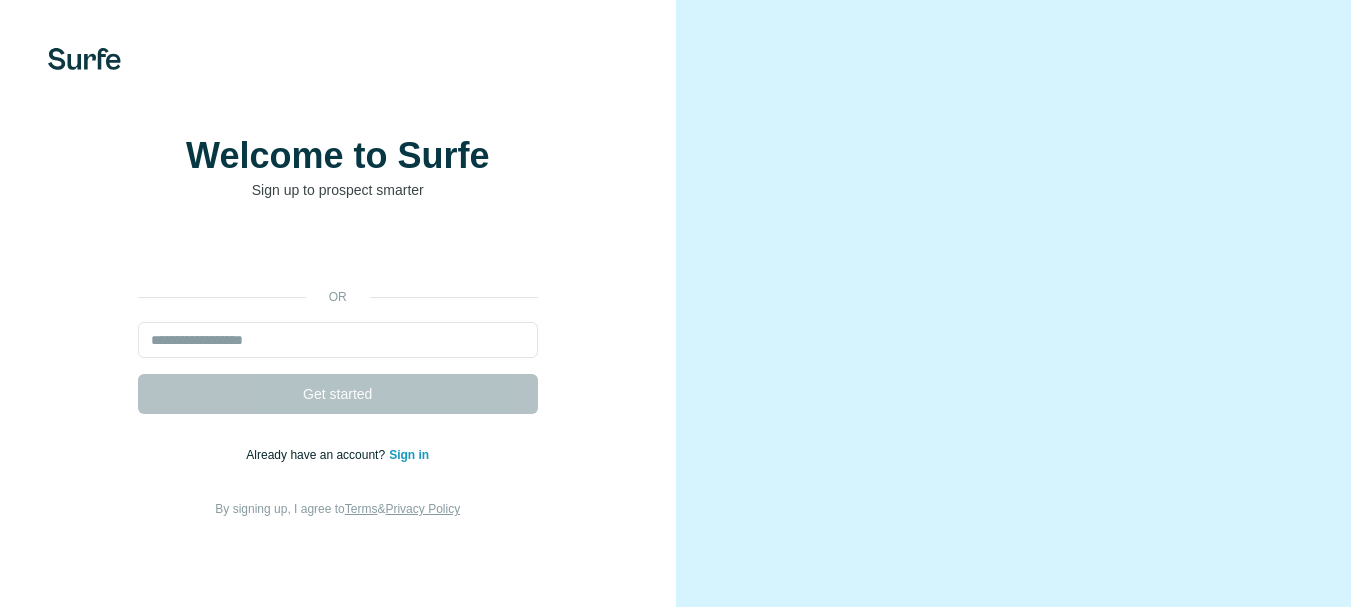 scroll, scrollTop: 0, scrollLeft: 0, axis: both 